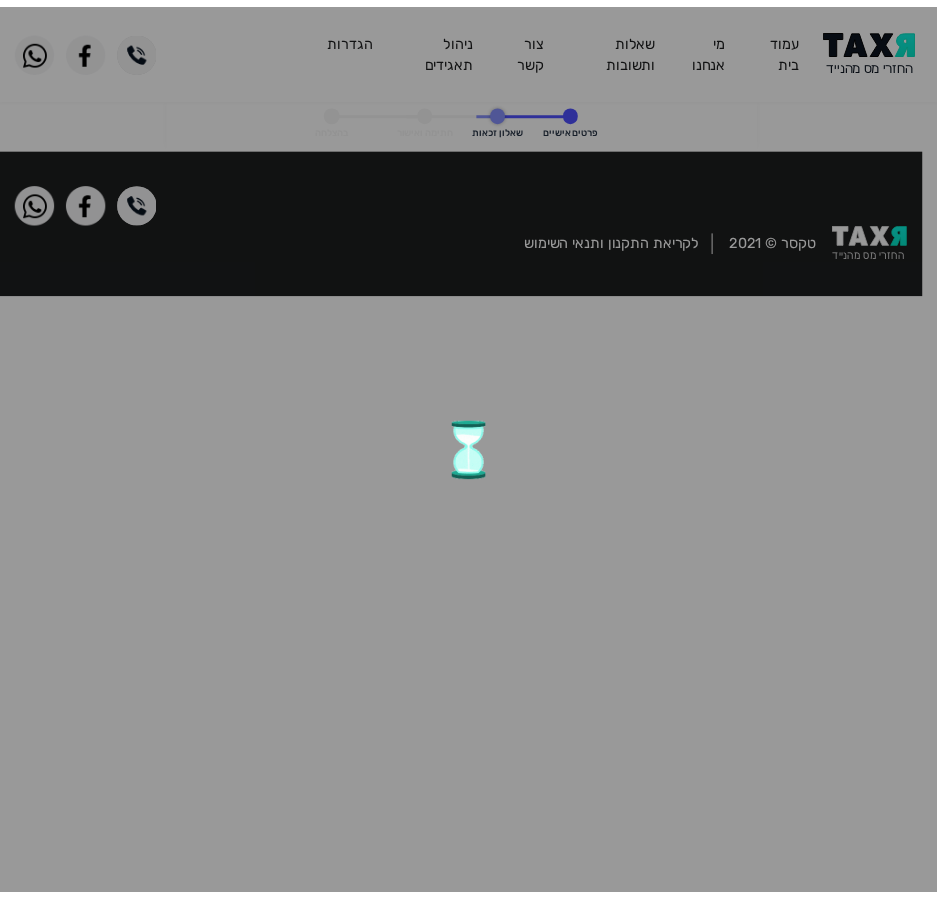 scroll, scrollTop: 0, scrollLeft: 0, axis: both 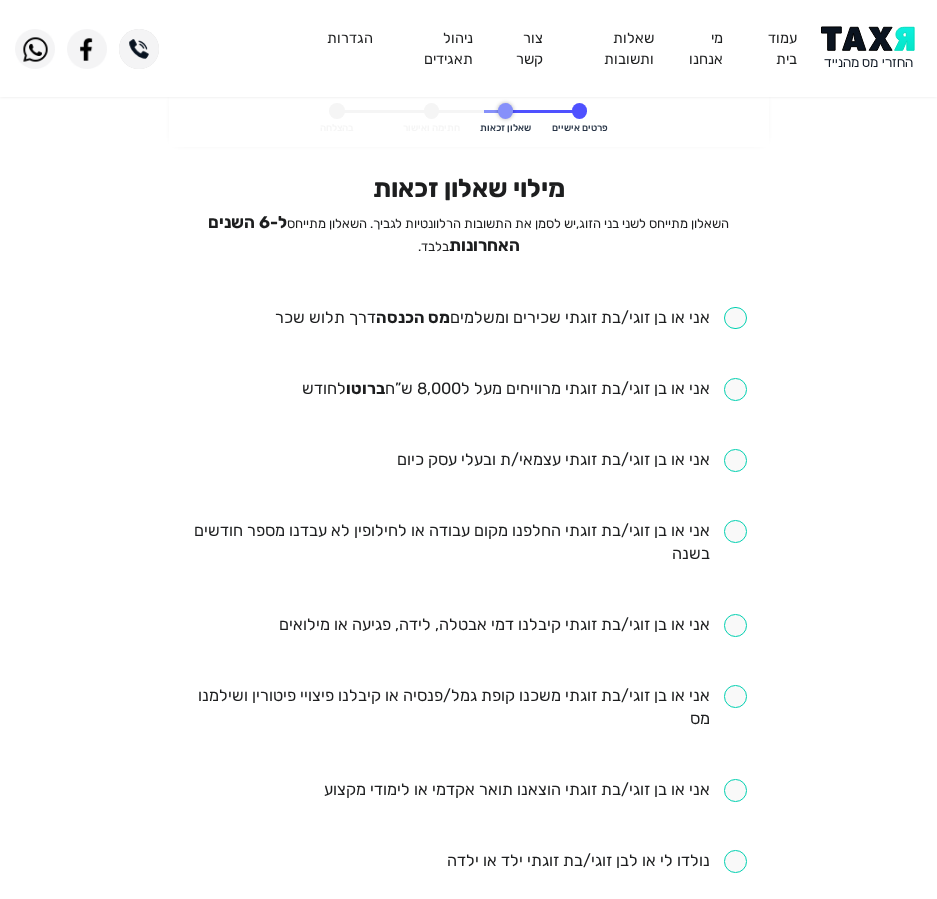 click on "אני או בן זוגי/בת זוגתי שכירים ומשלמים  מס הכנסה  דרך תלוש שכר" at bounding box center (468, 319) 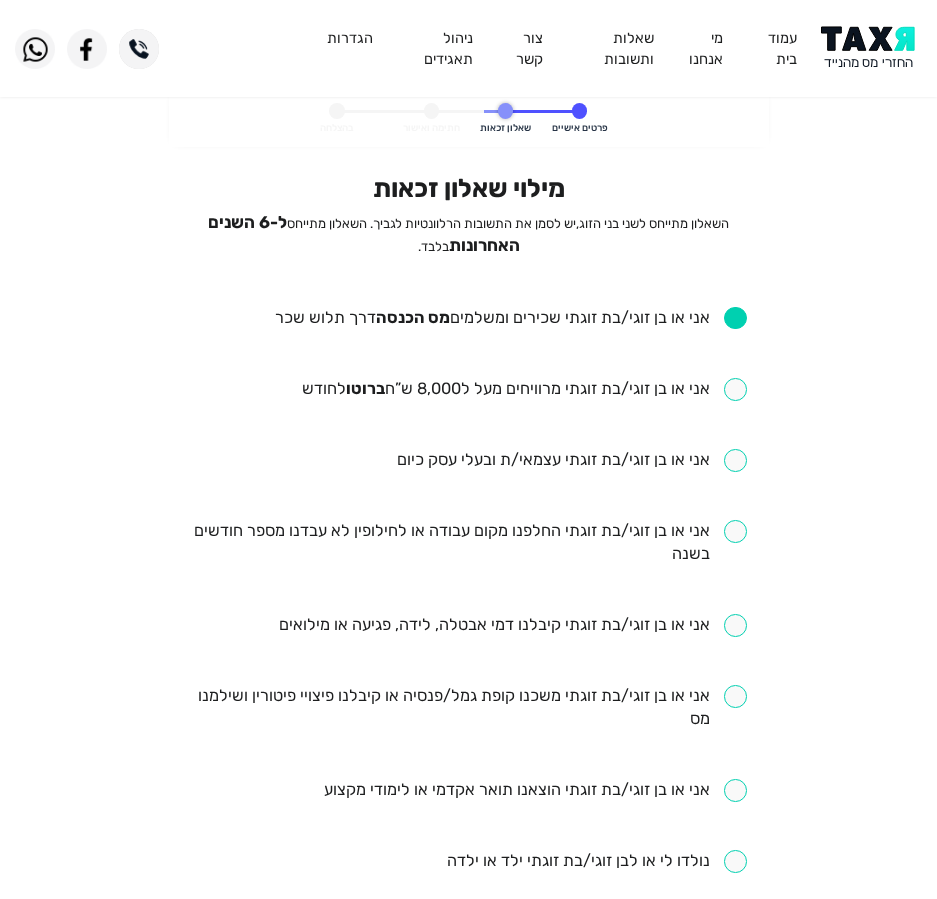 click at bounding box center [524, 389] 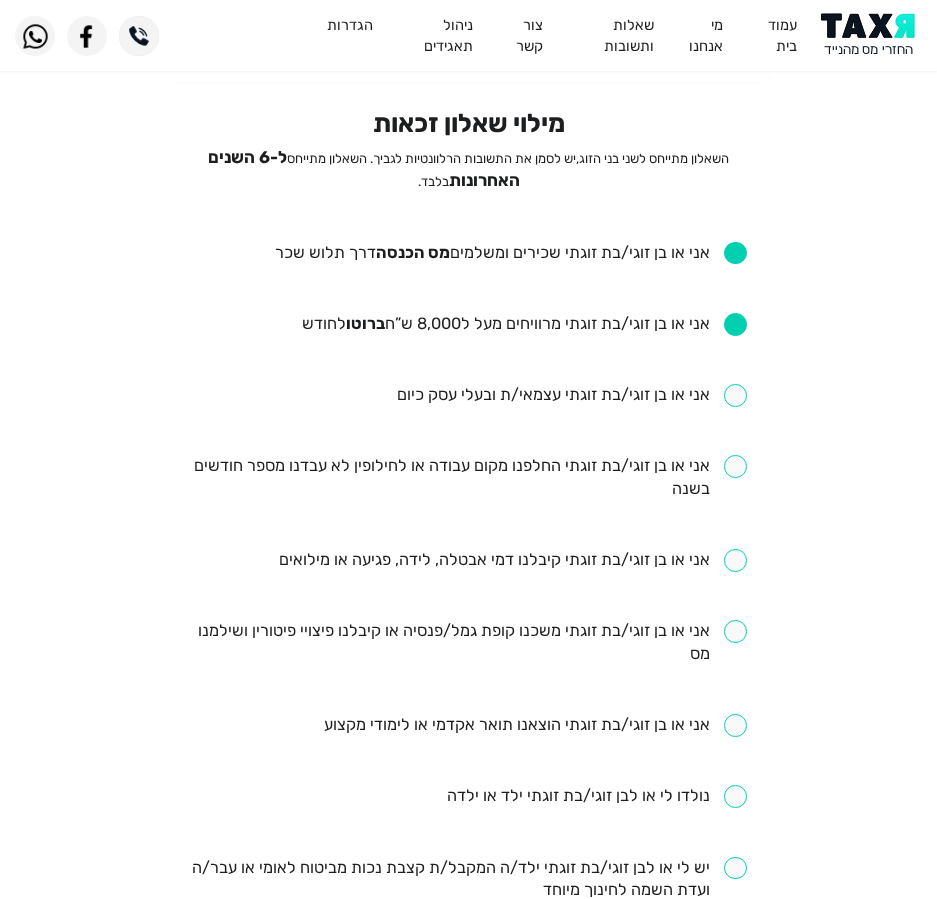 scroll, scrollTop: 100, scrollLeft: 0, axis: vertical 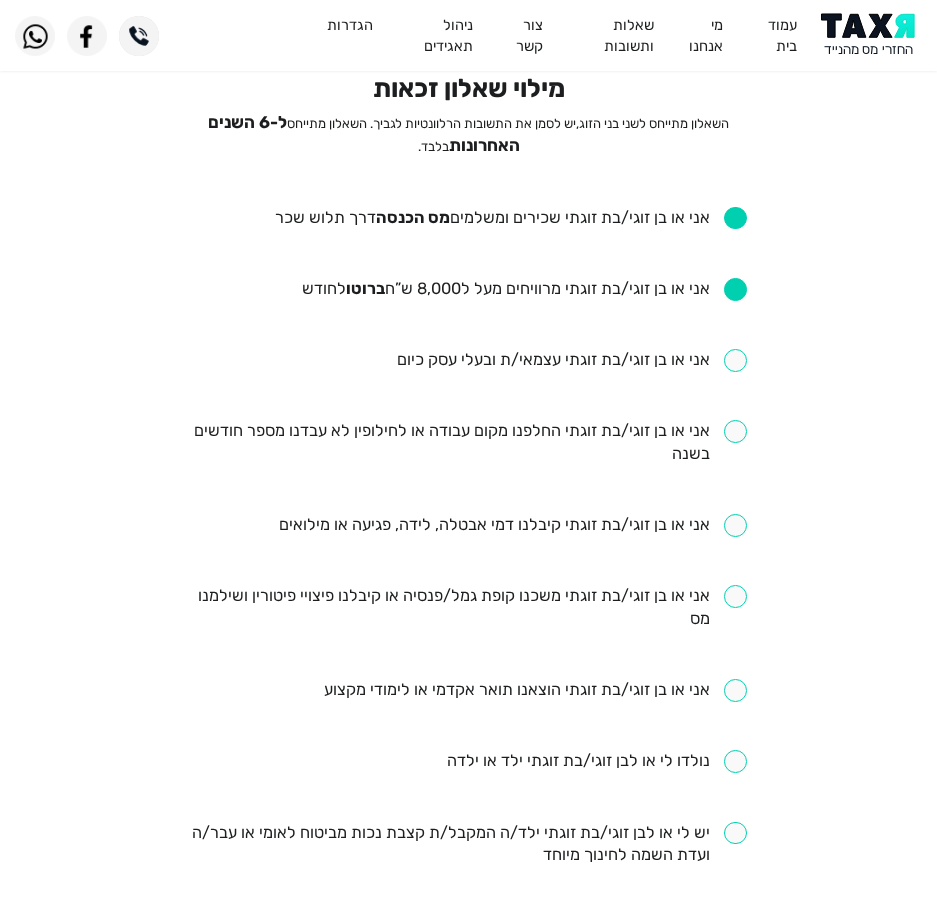 click at bounding box center (468, 443) 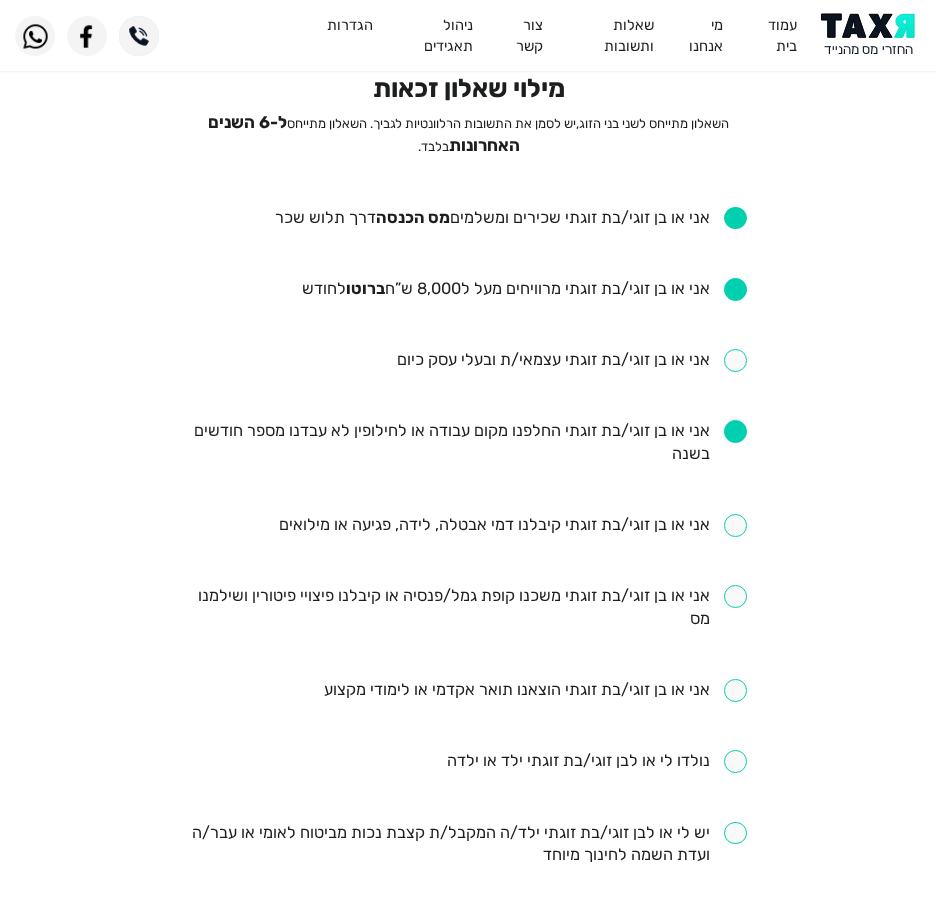 click at bounding box center (513, 525) 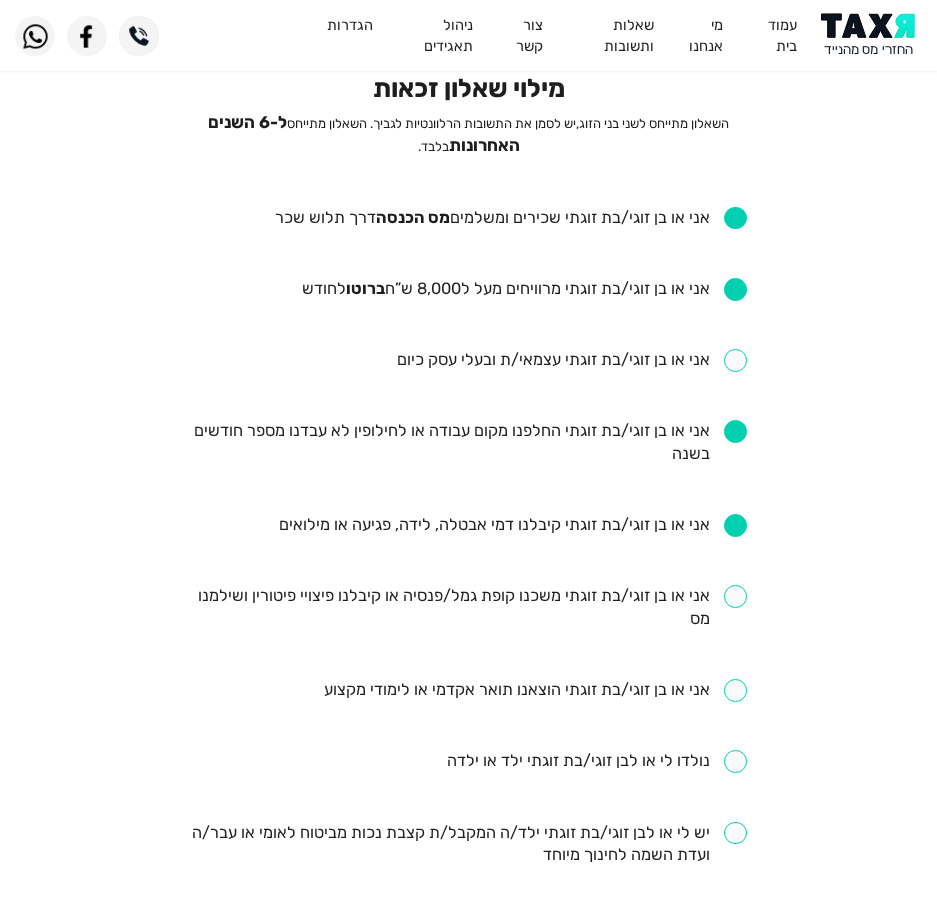 click at bounding box center [468, 608] 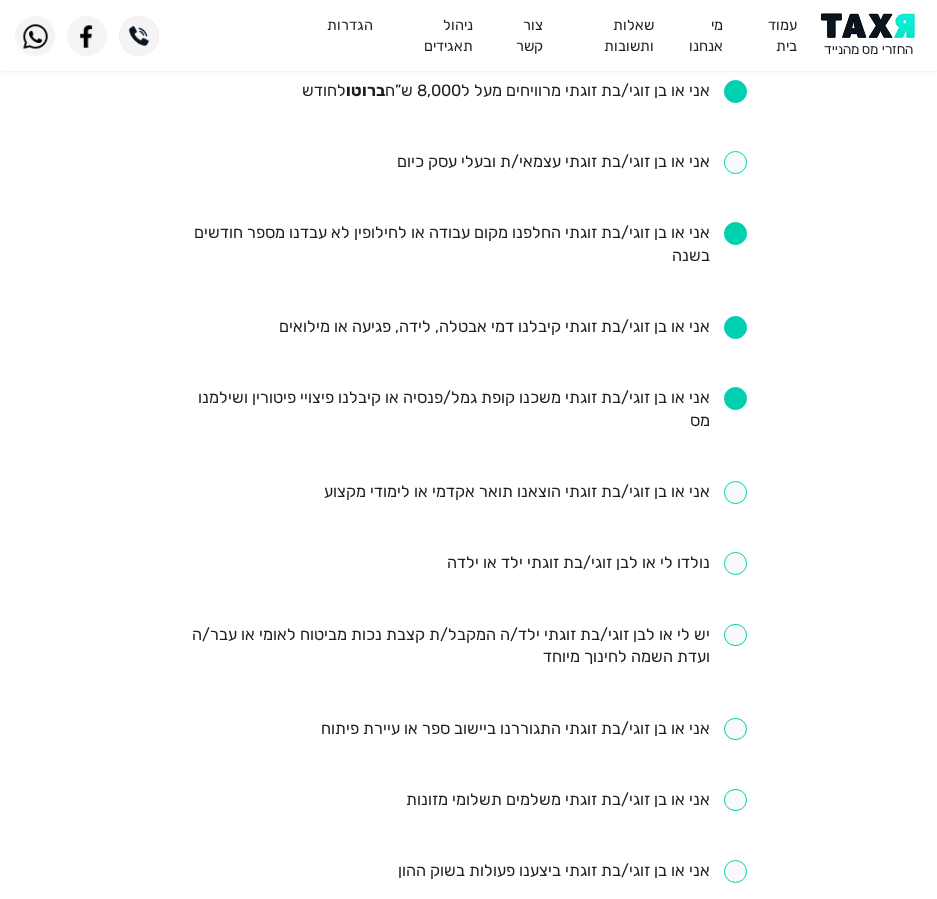 scroll, scrollTop: 300, scrollLeft: 0, axis: vertical 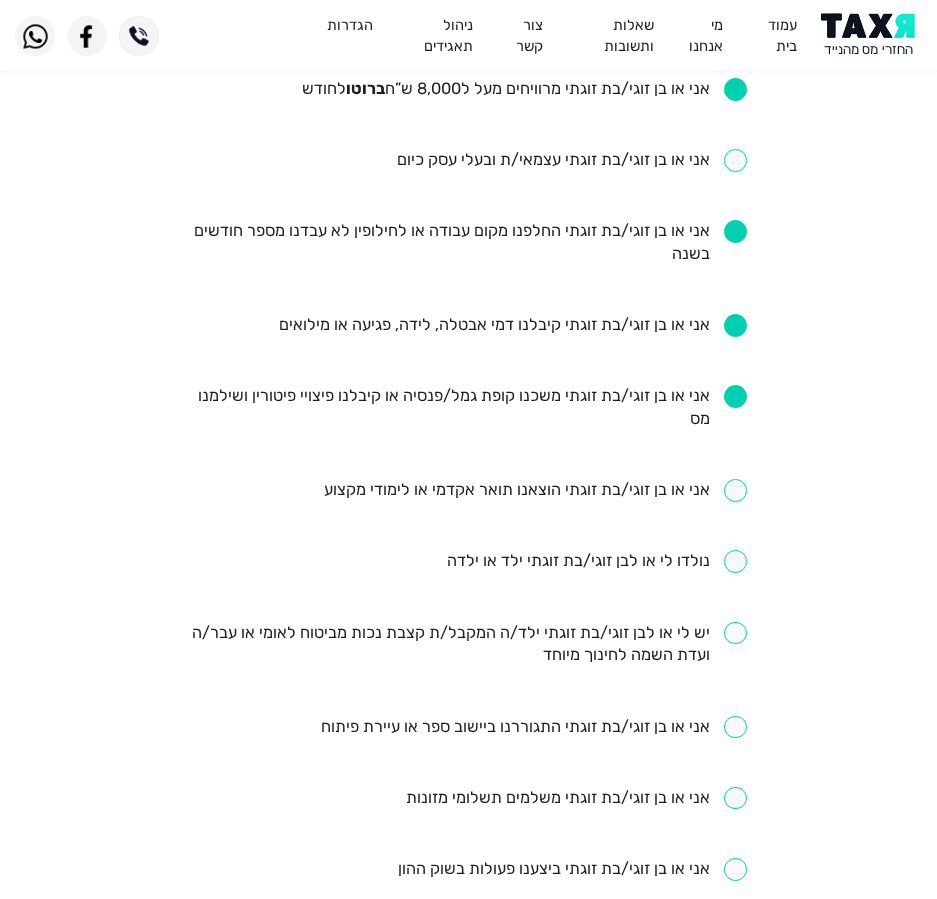 click at bounding box center (535, 490) 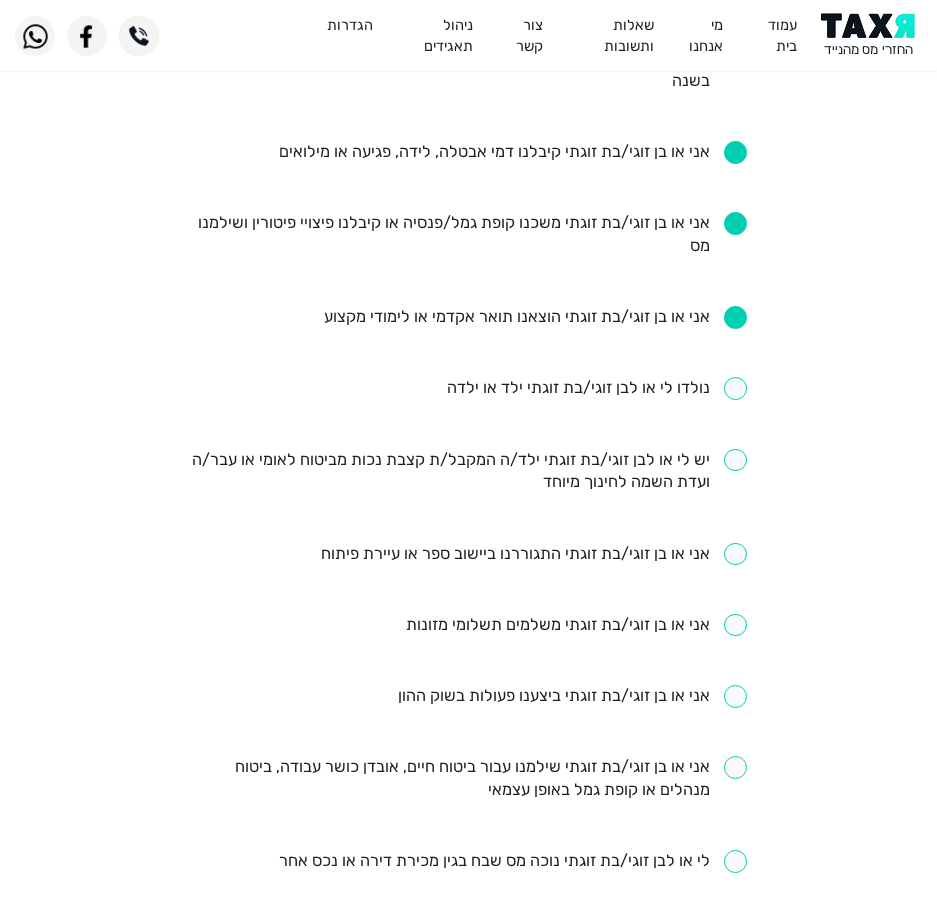 scroll, scrollTop: 500, scrollLeft: 0, axis: vertical 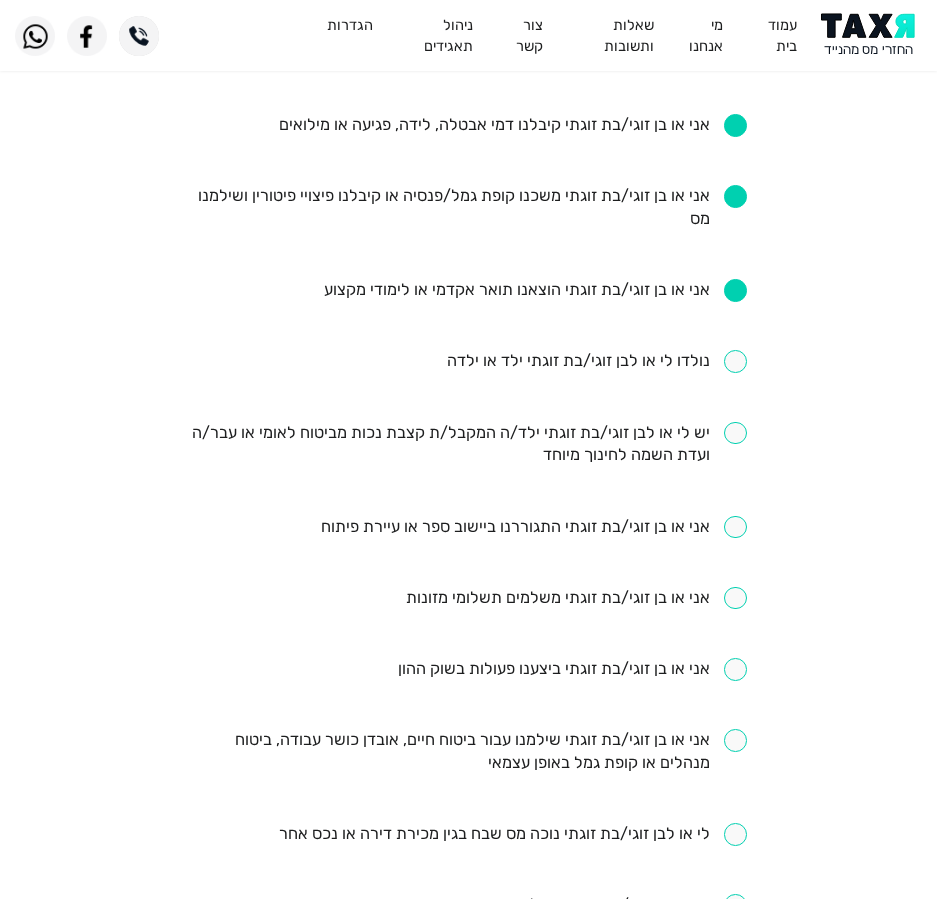 click at bounding box center (468, 752) 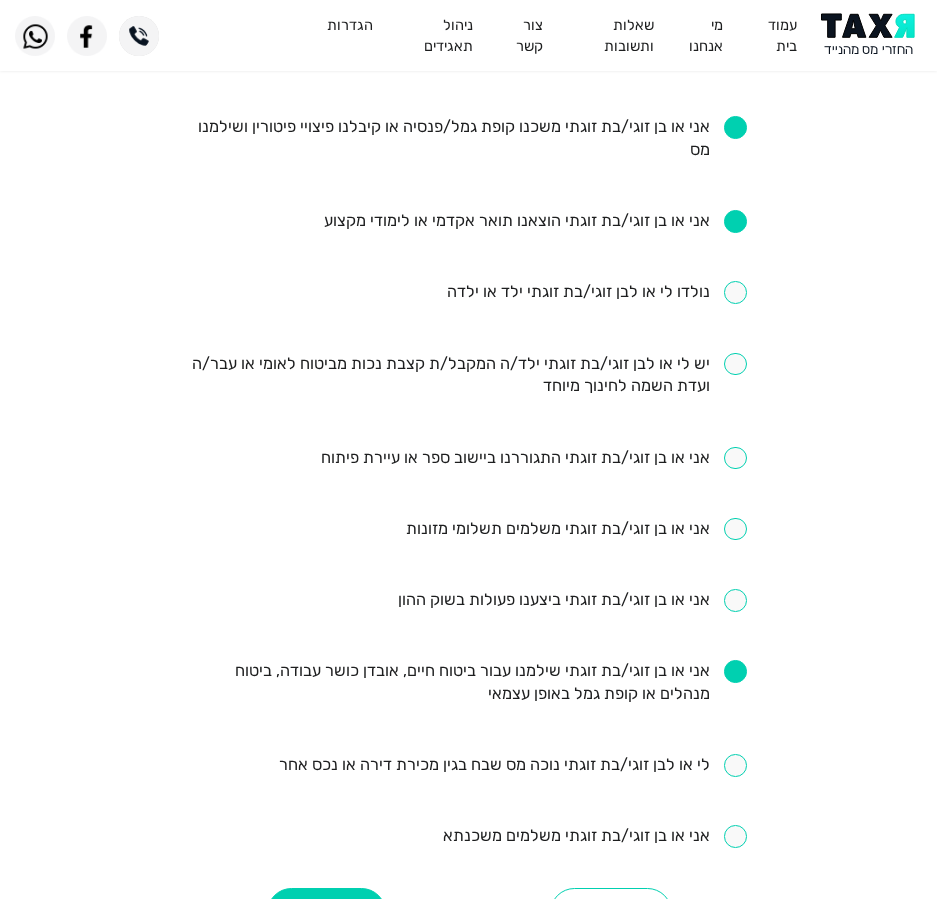 scroll, scrollTop: 600, scrollLeft: 0, axis: vertical 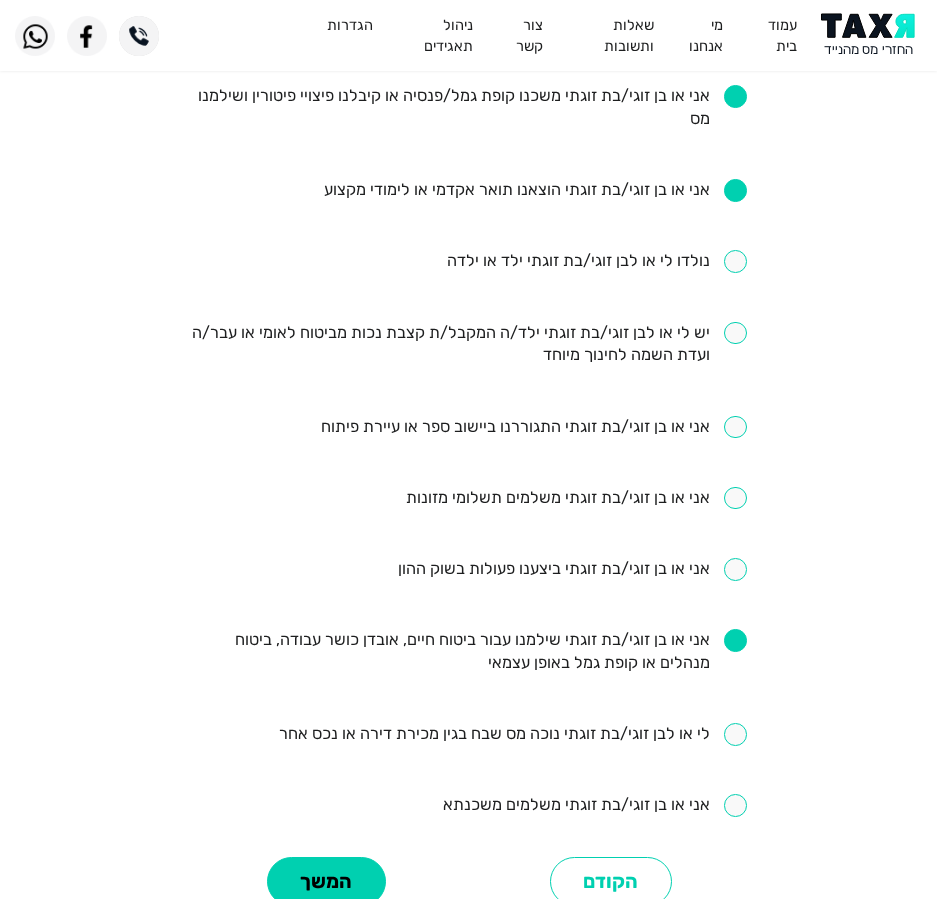 click on "מילוי שאלון זכאות   השאלון מתייחס לשני בני הזוג,   יש לסמן את התשובות הרלוונטיות לגביך. השאלון מתייחס  ל-6 השנים האחרונות  בלבד.  אני או בן זוגי/בת זוגתי שכירים ומשלמים  מס הכנסה  דרך תלוש שכר אני או בן זוגי/בת זוגתי מרוויחים מעל ל8,000 ש”ח  ברוטו  לחודש אני או בן זוגי/בת זוגתי עצמאי/ת ובעלי עסק כיום אני או בן זוגי/בת זוגתי החלפנו מקום עבודה או לחילופין לא עבדנו מספר חודשים בשנה אני או בן זוגי/בת זוגתי קיבלנו דמי אבטלה, לידה, פגיעה או מילואים אני או בן זוגי/בת זוגתי משכנו קופת גמל/פנסיה או קיבלנו פיצויי פיטורין ושילמנו מס נולדו לי או לבן זוגי/בת זוגתי ילד או ילדה הקודם" at bounding box center (468, 242) 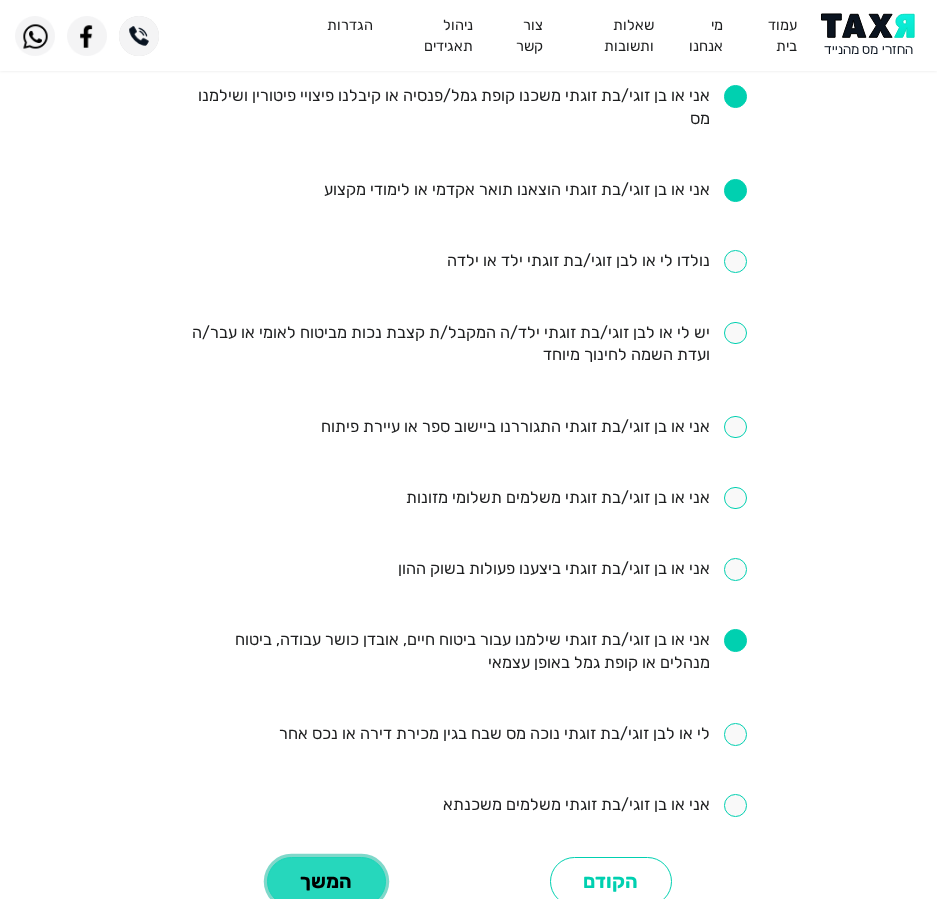 click on "המשך" at bounding box center (326, 881) 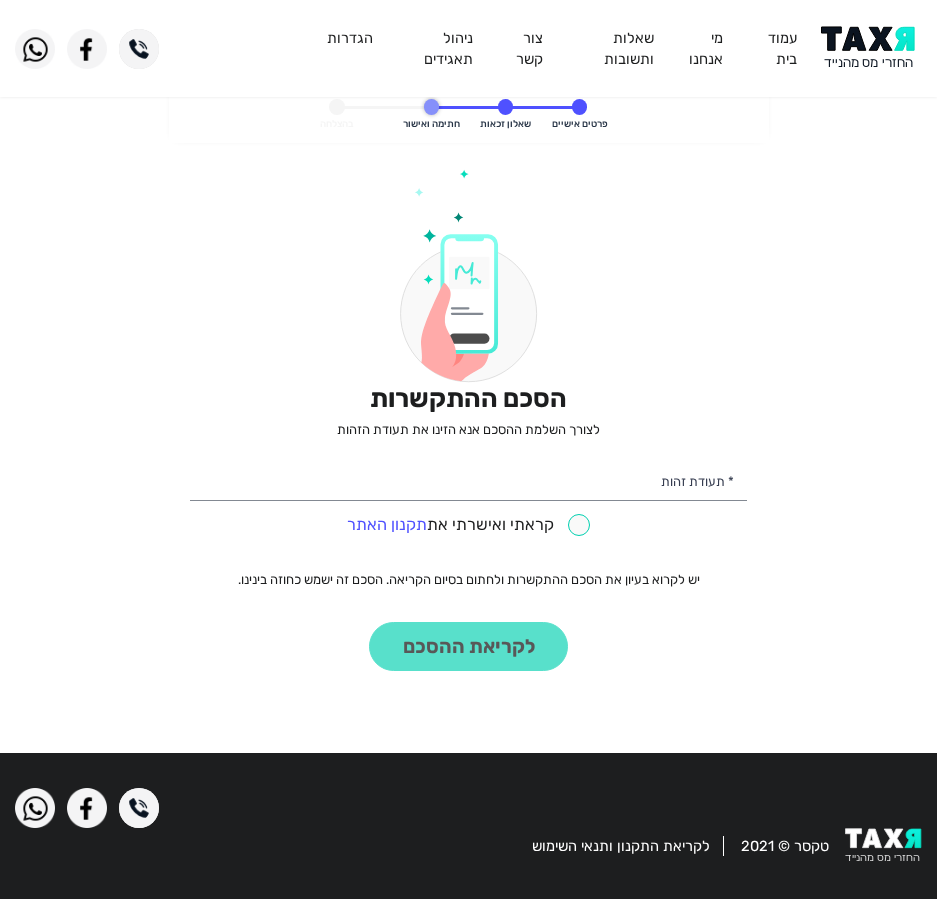 scroll, scrollTop: 0, scrollLeft: 0, axis: both 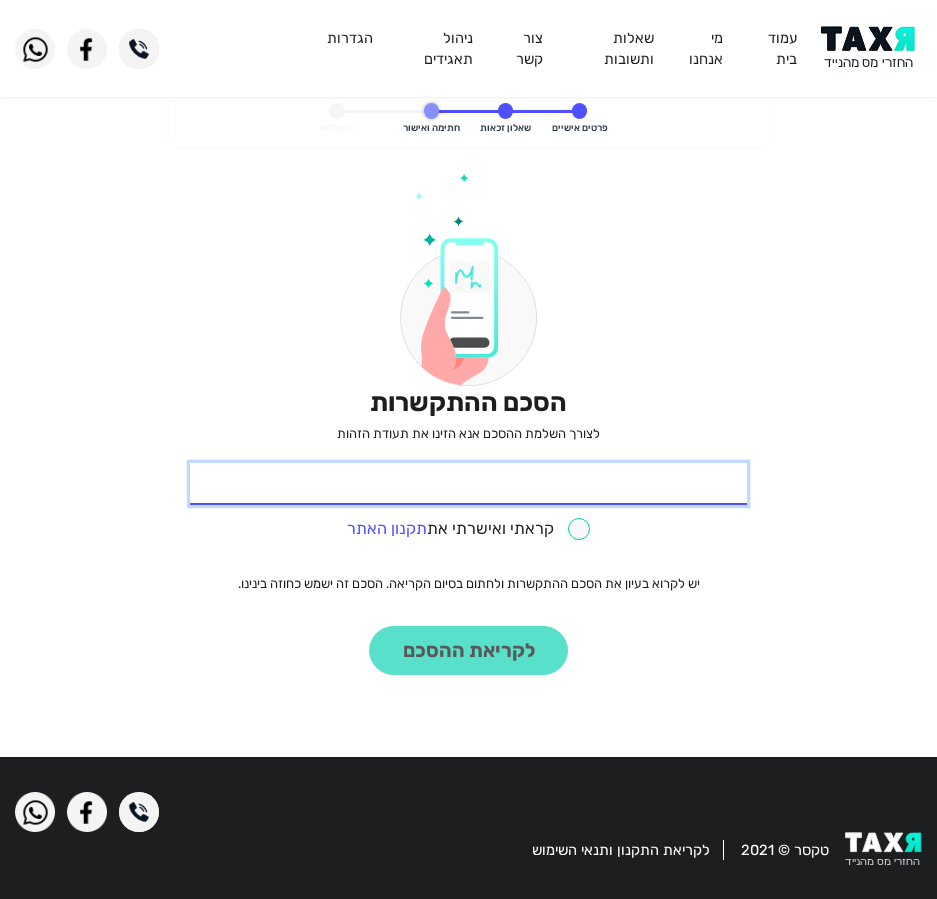 click on "* תעודת זהות" at bounding box center [468, 484] 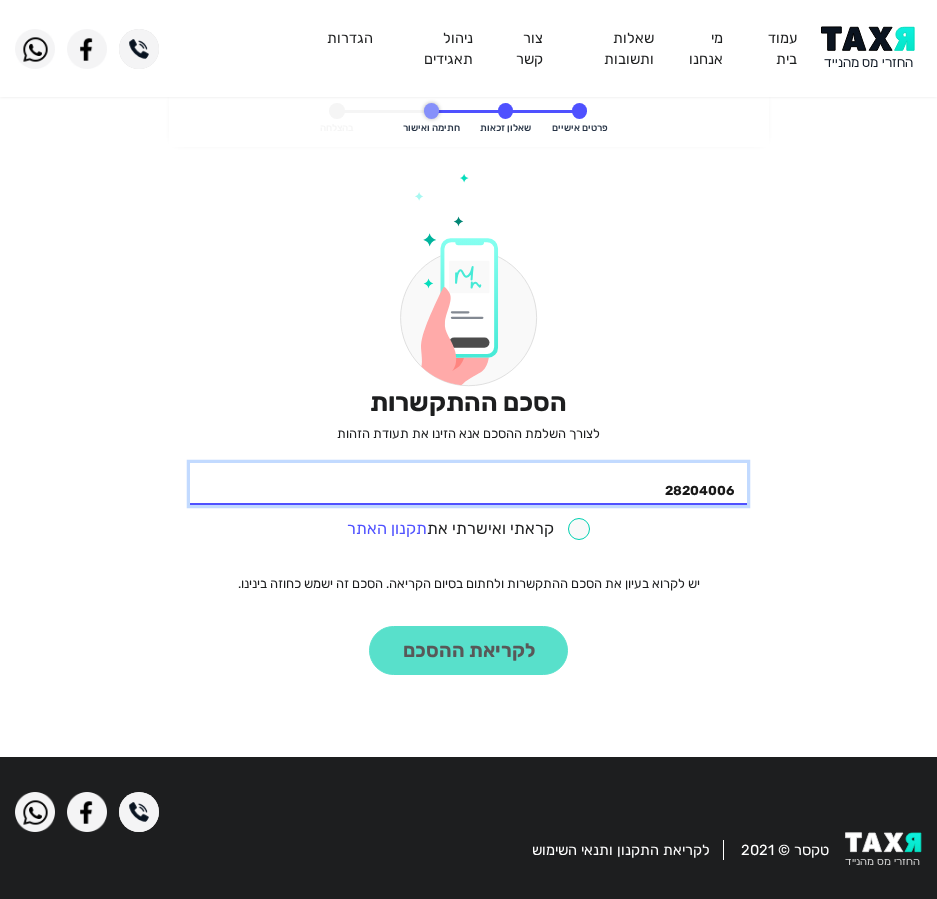 type on "28204006" 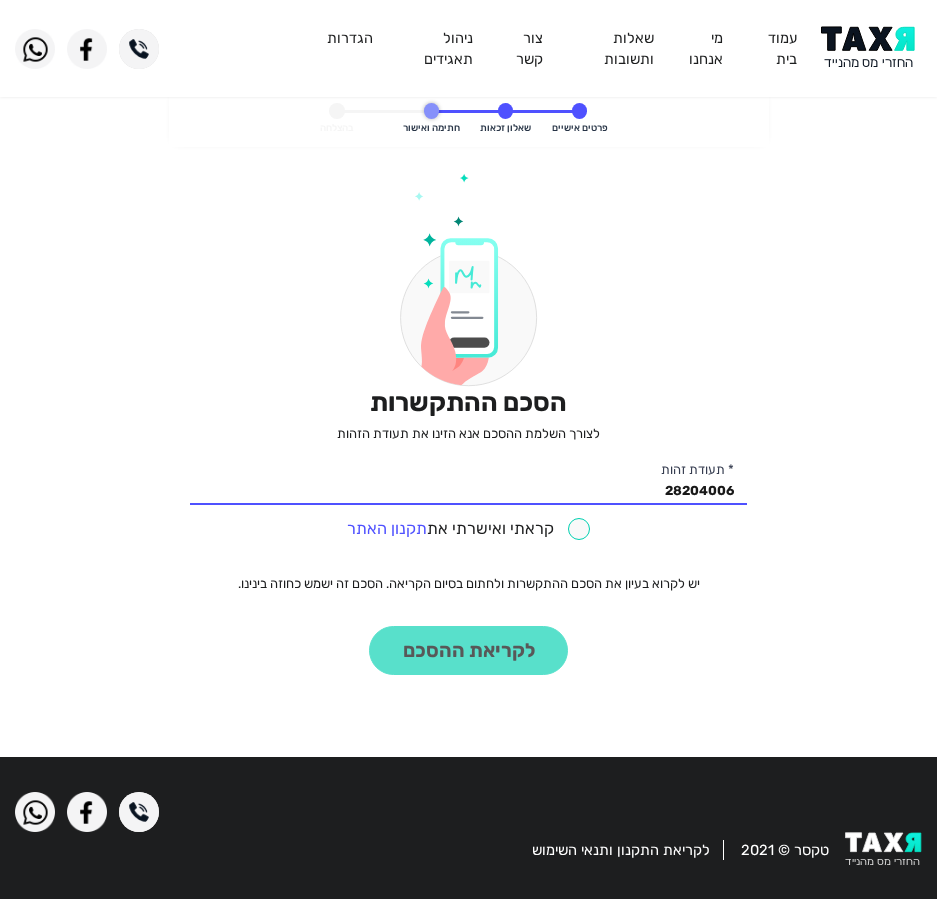 click on "קראתי ואישרתי את  תקנון האתר" at bounding box center (468, 526) 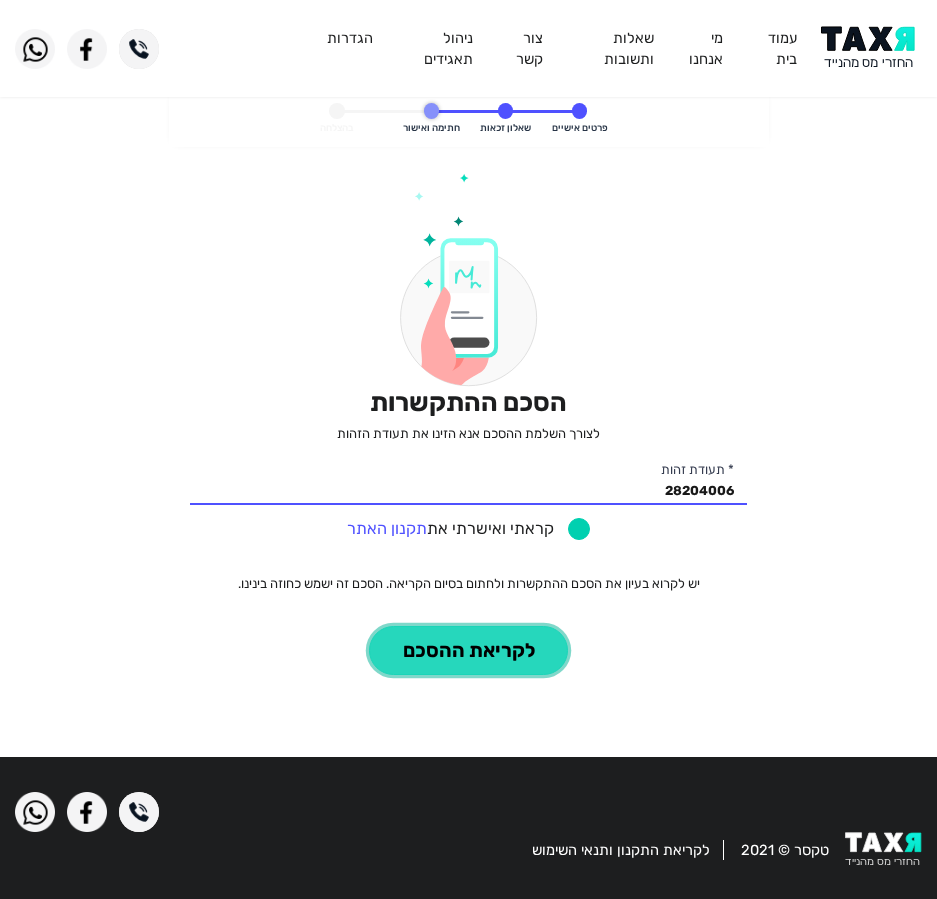 click on "לקריאת ההסכם" at bounding box center (468, 650) 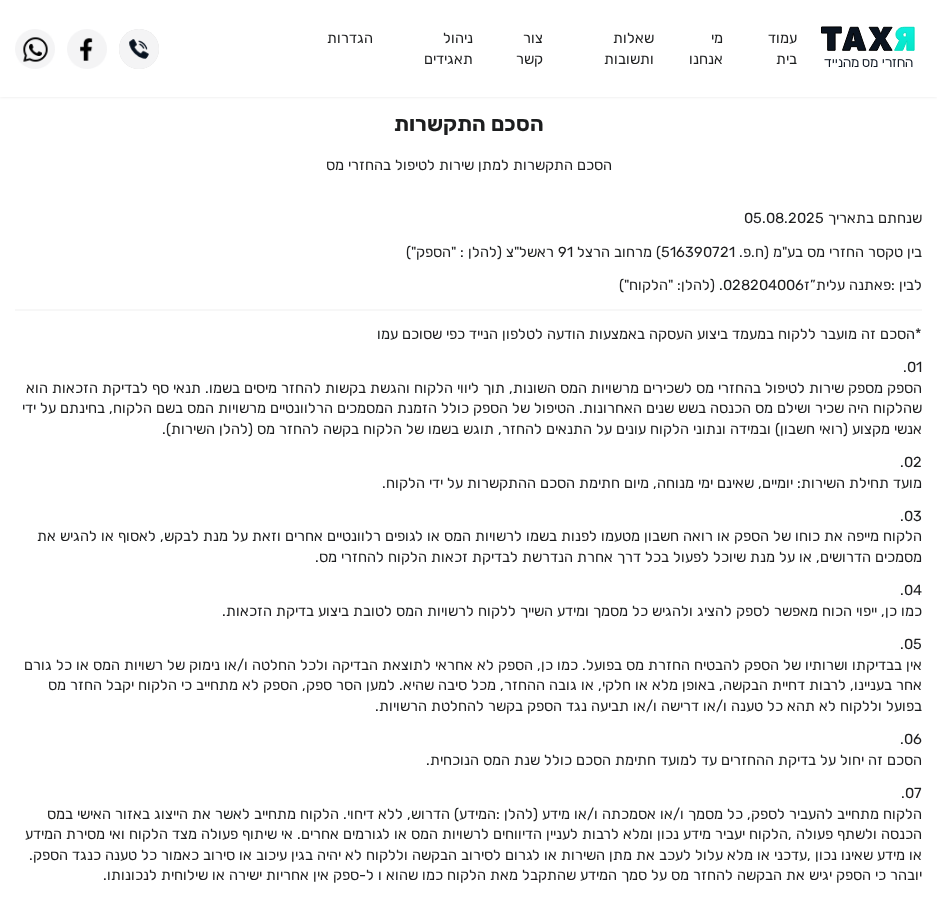 click at bounding box center (871, 48) 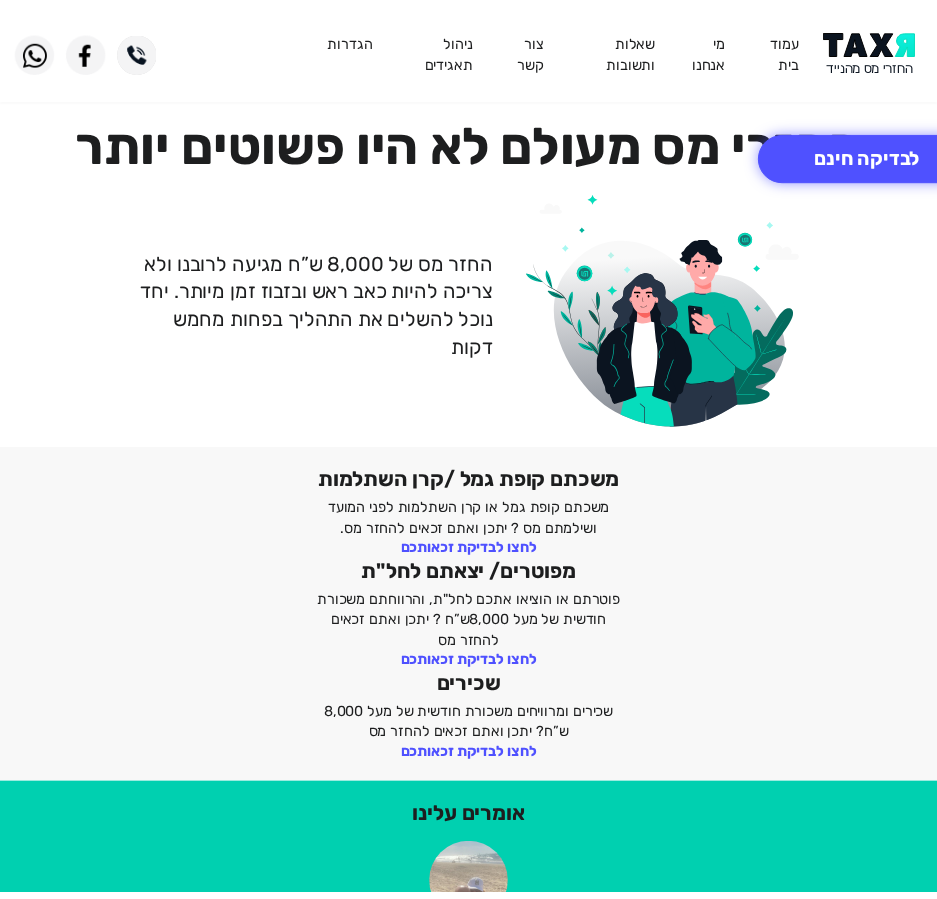 scroll, scrollTop: 0, scrollLeft: 0, axis: both 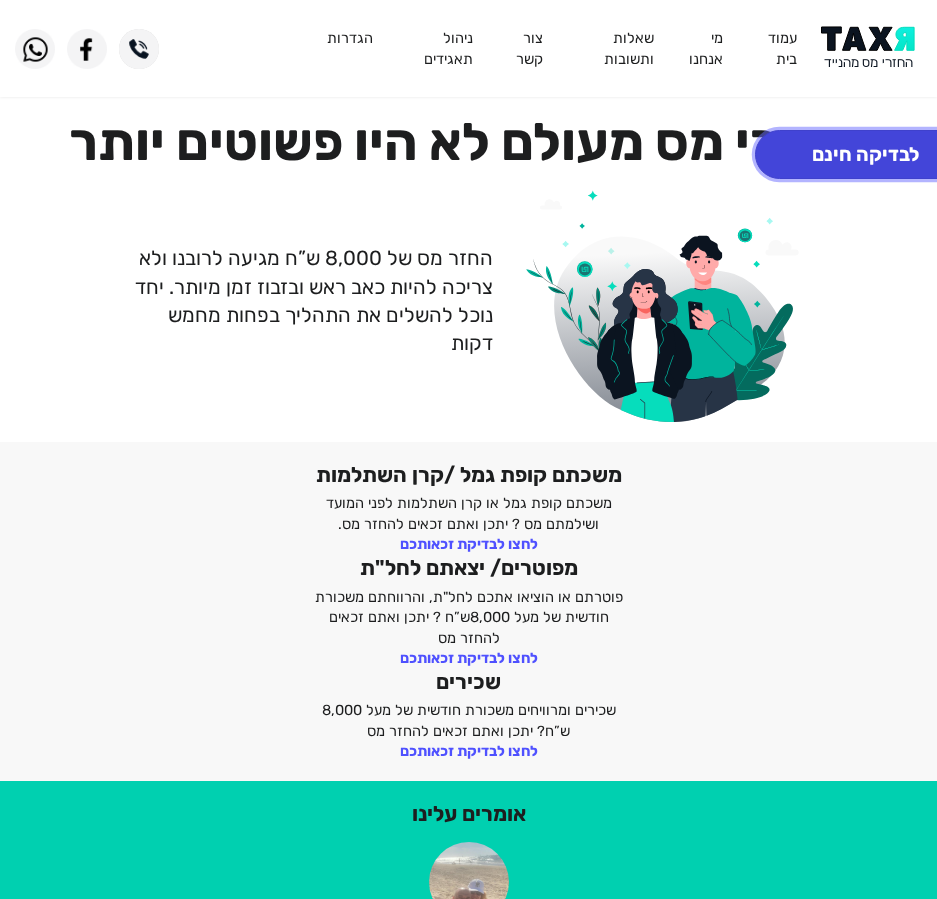 click on "לבדיקה חינם" 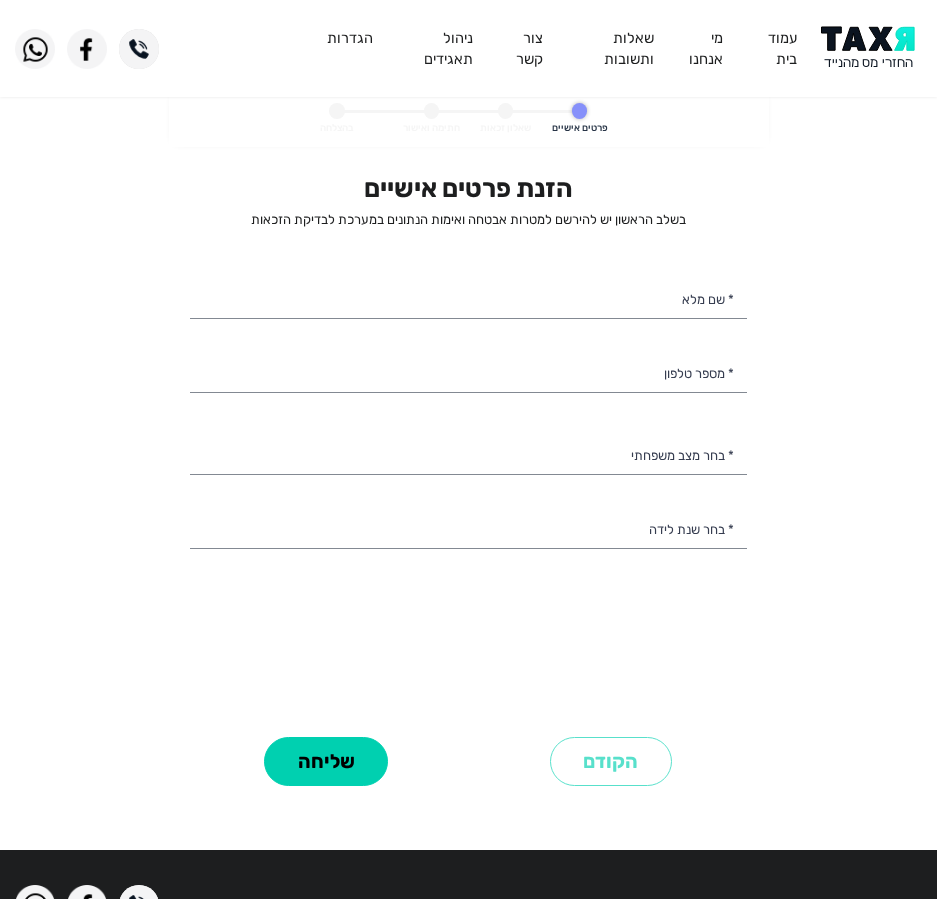 select 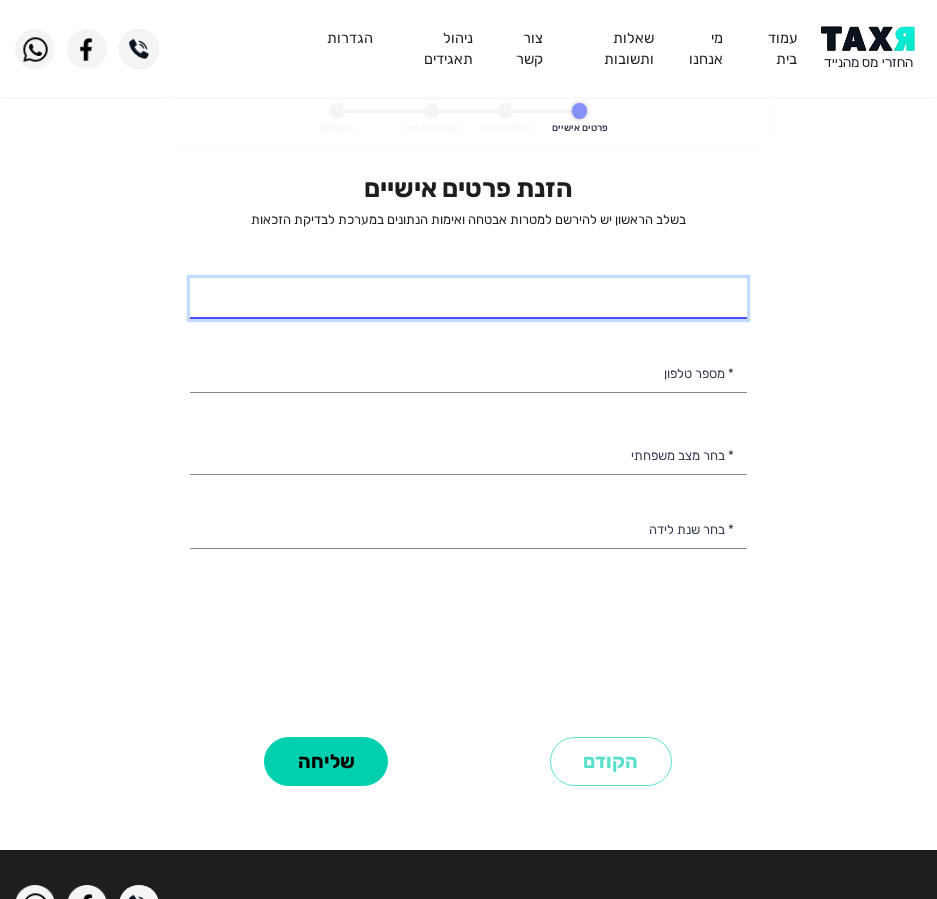 click on "* שם מלא" at bounding box center [468, 299] 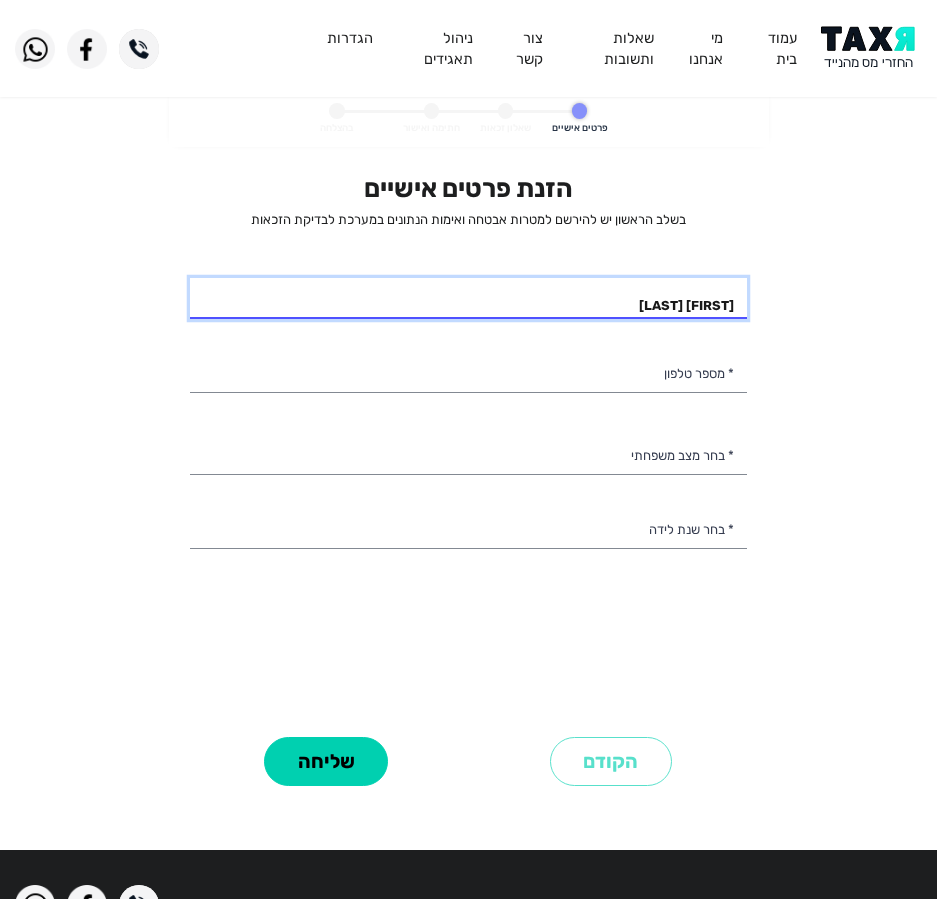type on "שמעון אביקסר" 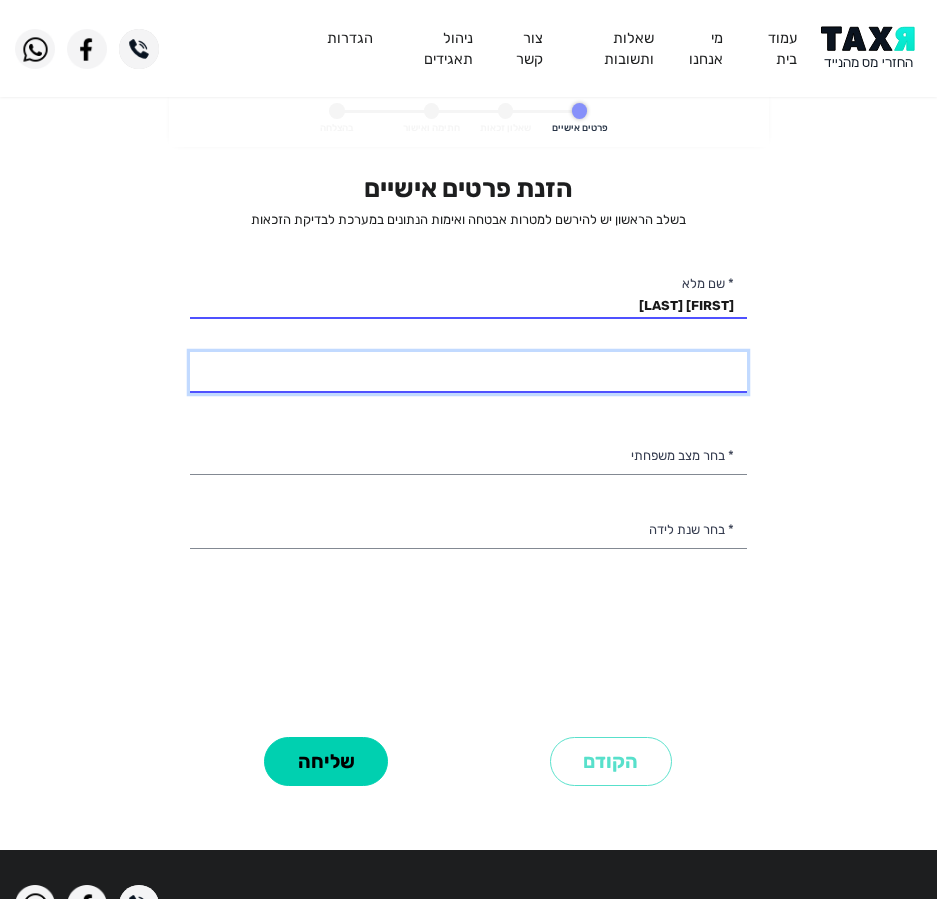 click on "* מספר טלפון" at bounding box center (468, 373) 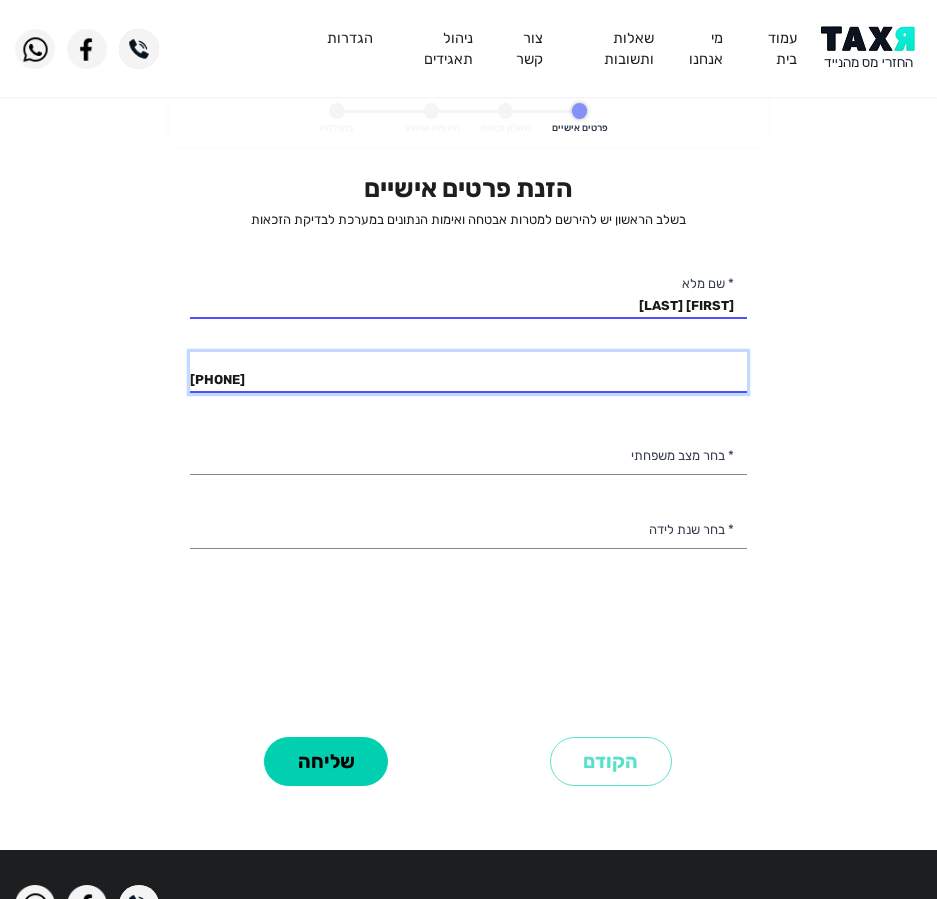 type on "058-7955115" 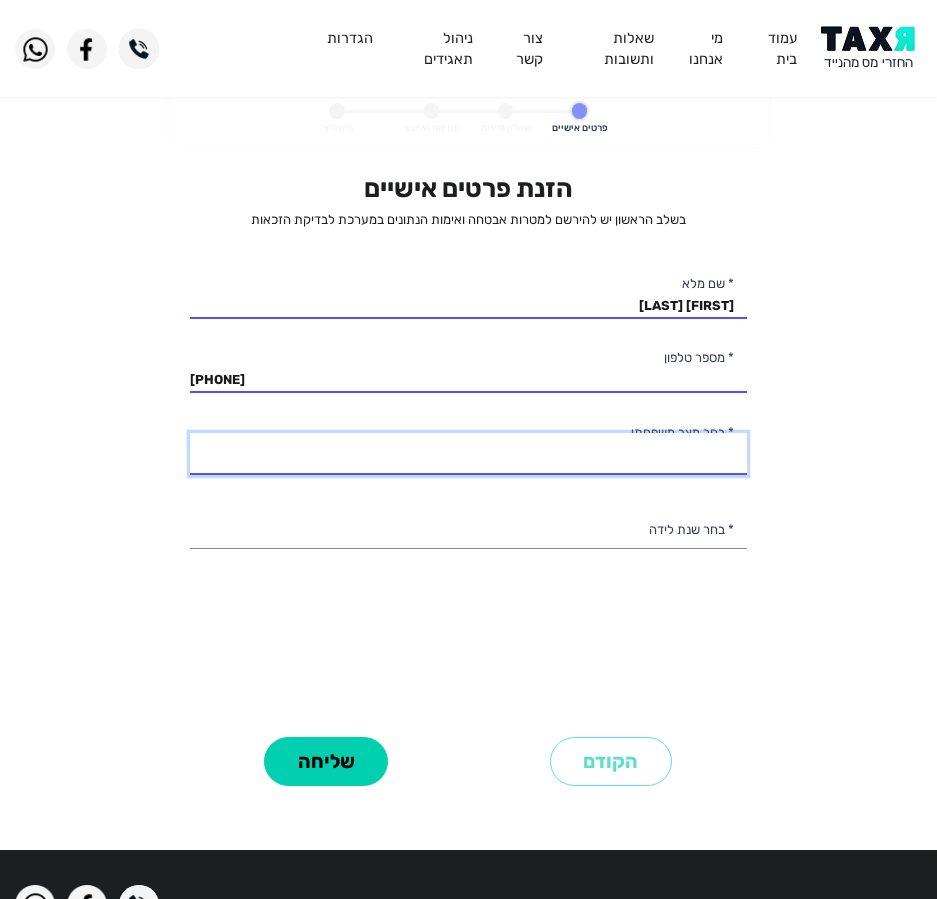 click on "רווק/ה נשוי/אה גרוש/ה אלמן/נה" at bounding box center [468, 454] 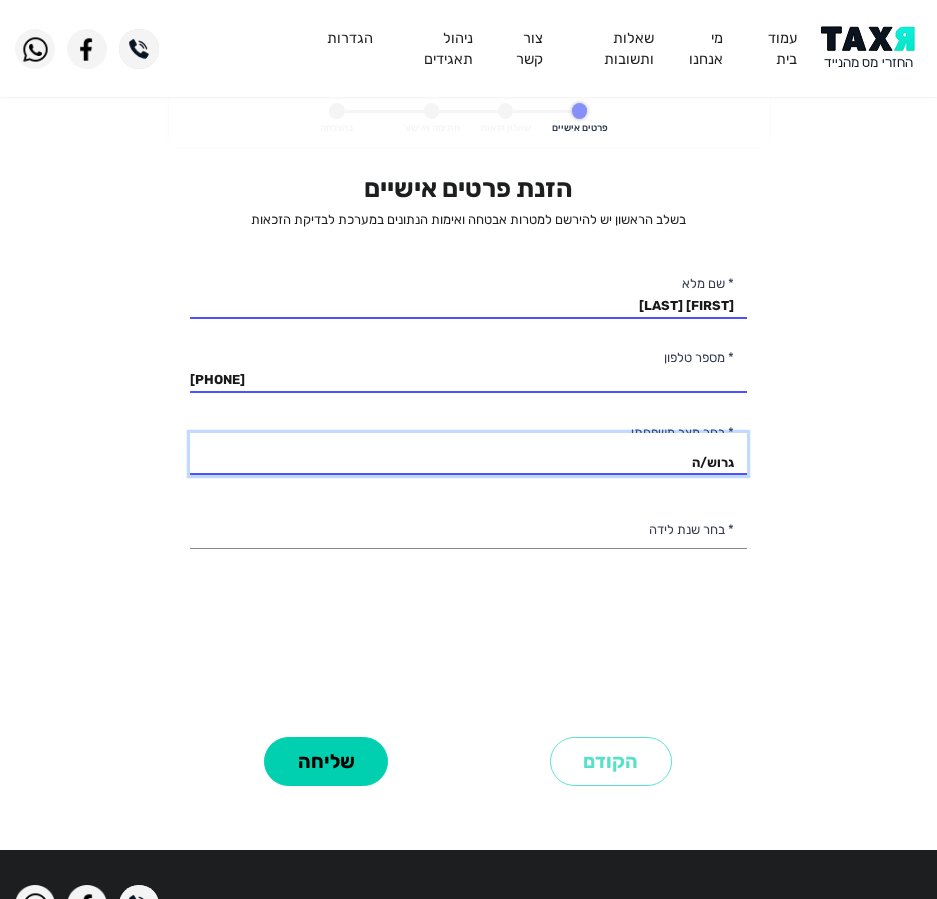 click on "רווק/ה נשוי/אה גרוש/ה אלמן/נה" at bounding box center (468, 454) 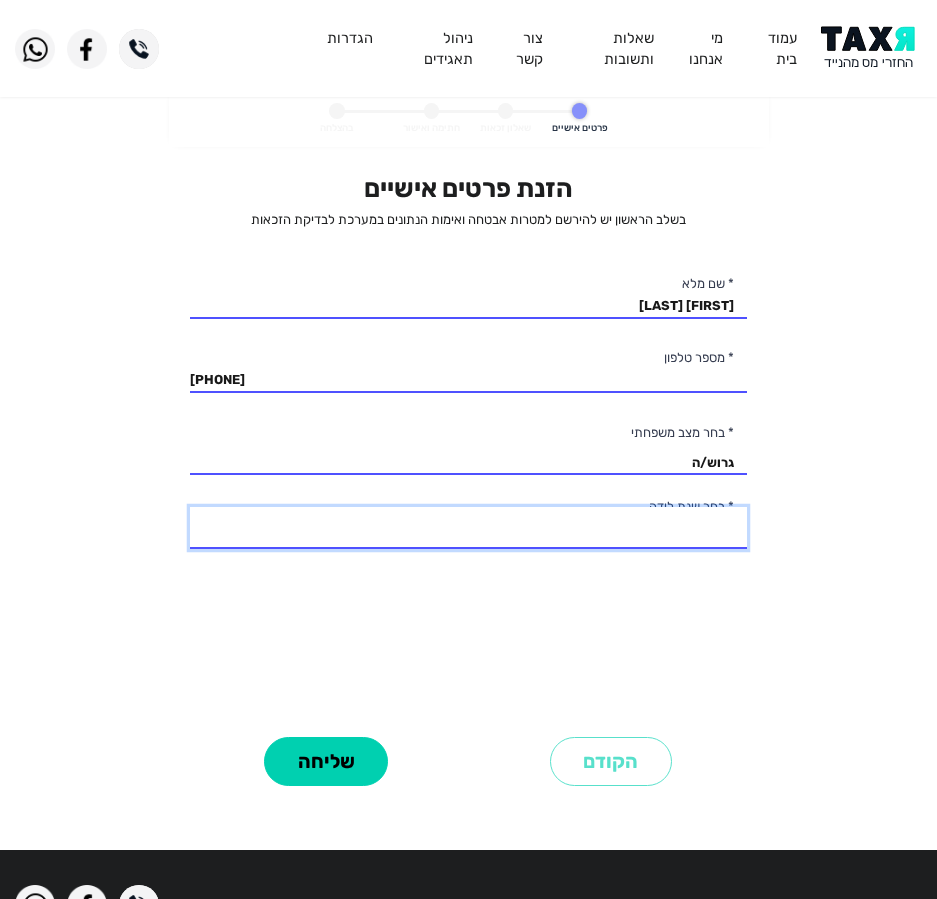click on "2003 2002 2001 2000 1999 1998 1997 1996 1995 1994 1993 1992 1991 1990 1989 1988 1987 1986 1985 1984 1983 1982 1981 1980 1979 1978 1977 1976 1975 1974 1973 1972 1971 1970 1969 1968 1967 1966 1965 1964 1963 1962 1961 1960 1959 1958 1957 1956 1955 1954 1953 1952 1951 1950 1949 1948 1947 1946 1945" at bounding box center (468, 528) 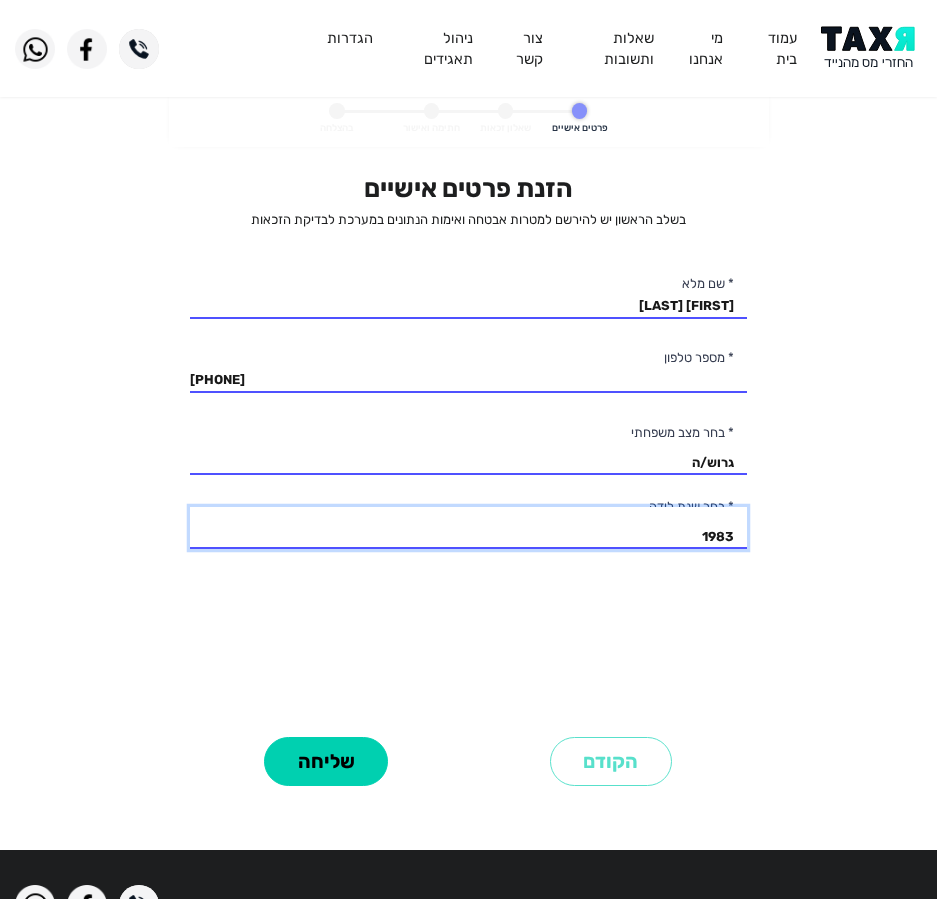 click on "2003 2002 2001 2000 1999 1998 1997 1996 1995 1994 1993 1992 1991 1990 1989 1988 1987 1986 1985 1984 1983 1982 1981 1980 1979 1978 1977 1976 1975 1974 1973 1972 1971 1970 1969 1968 1967 1966 1965 1964 1963 1962 1961 1960 1959 1958 1957 1956 1955 1954 1953 1952 1951 1950 1949 1948 1947 1946 1945" at bounding box center [468, 528] 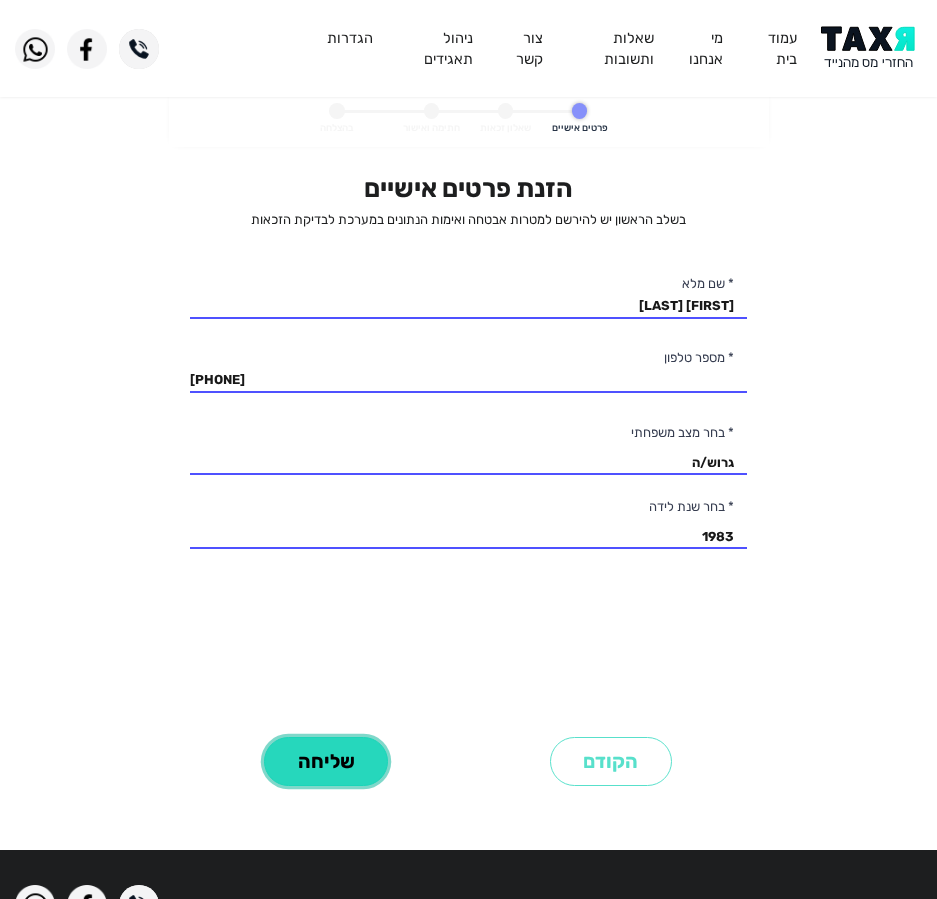 click on "שליחה" at bounding box center (326, 761) 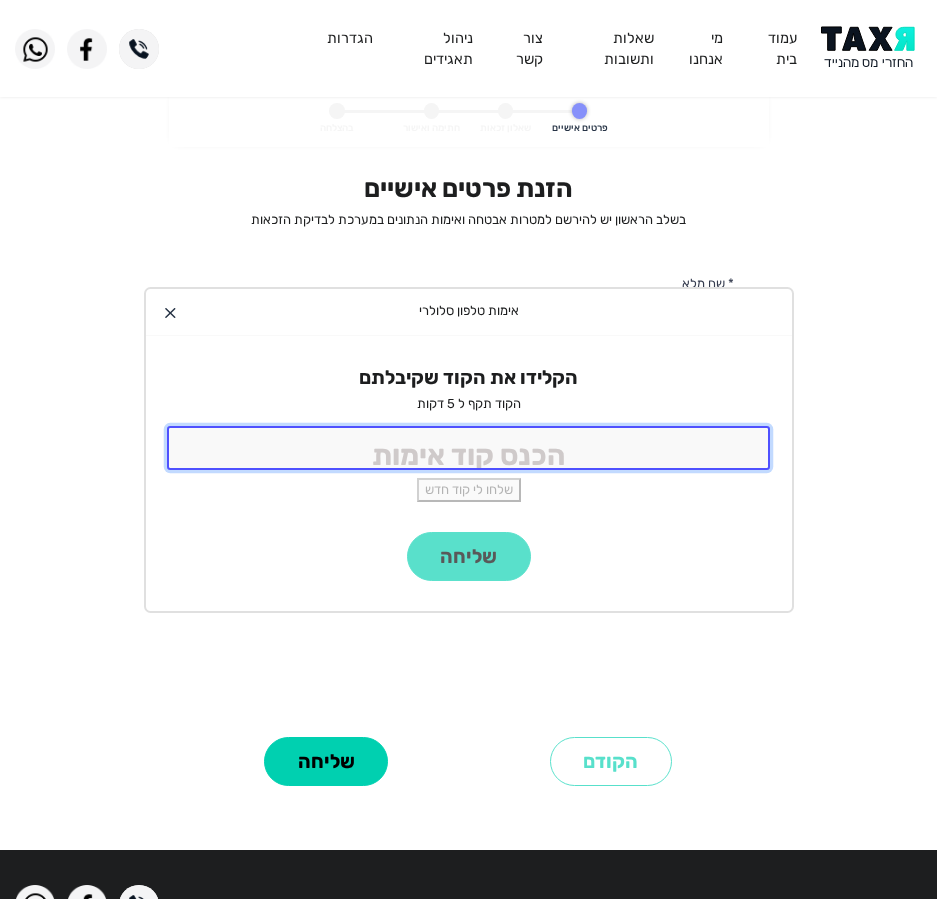 click 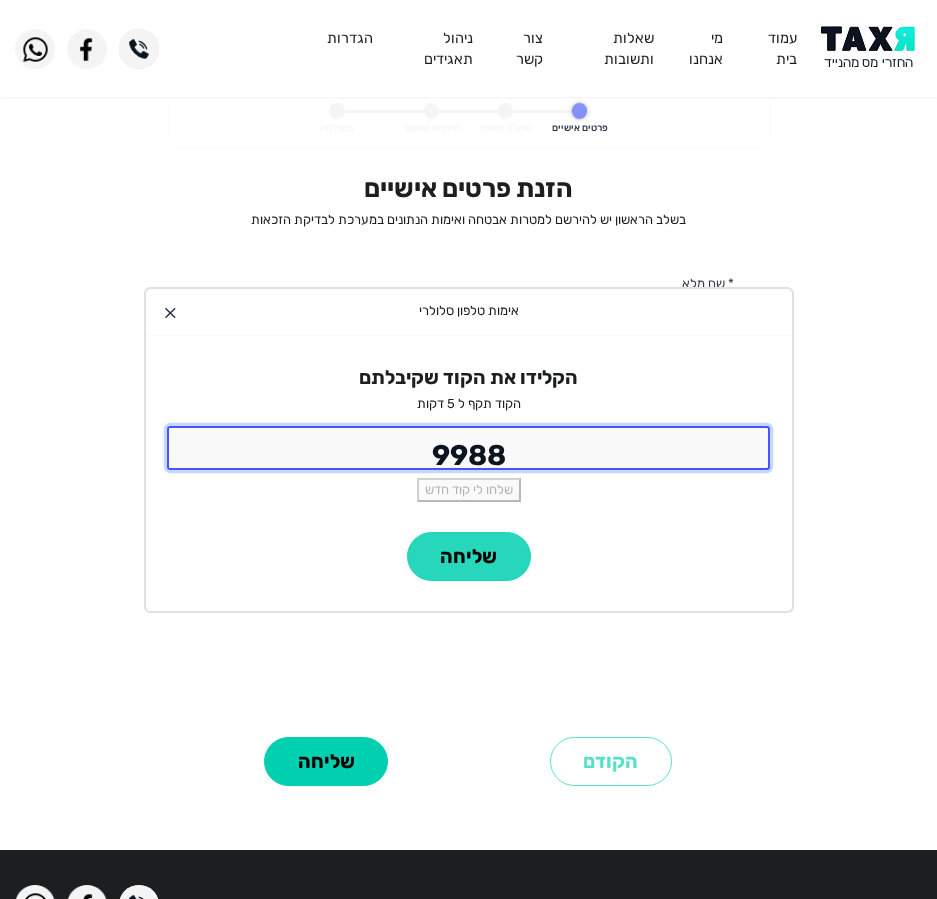 type on "9988" 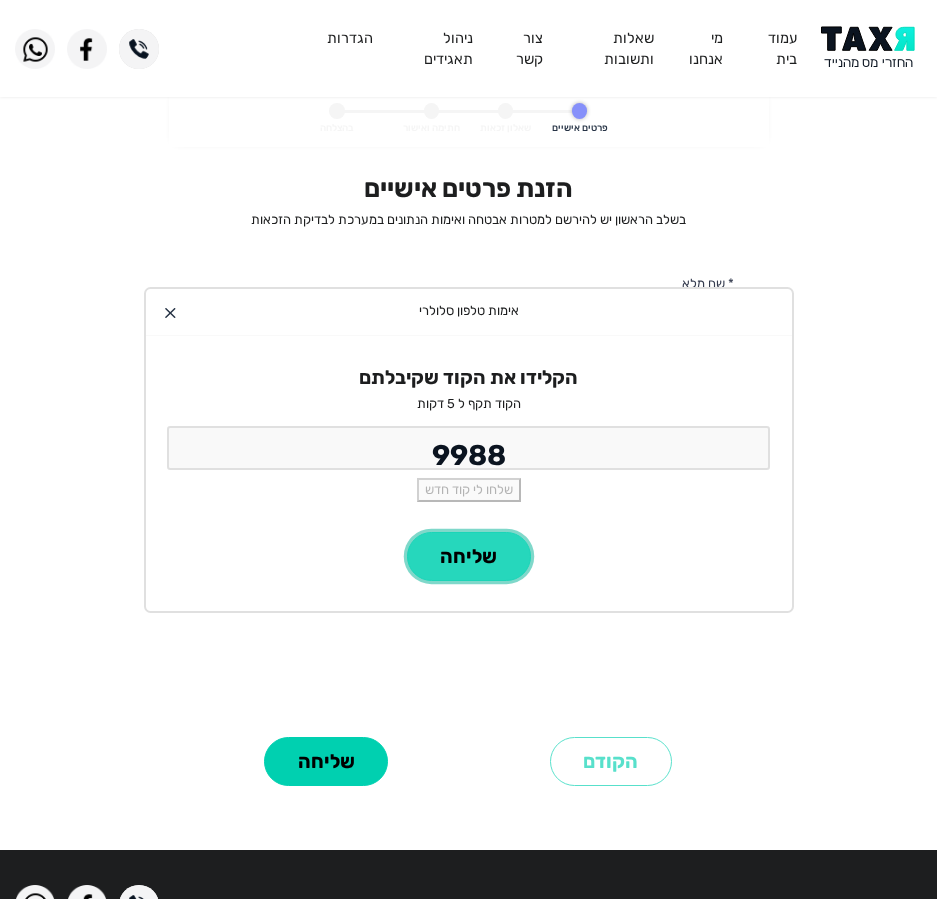 click on "שליחה" 